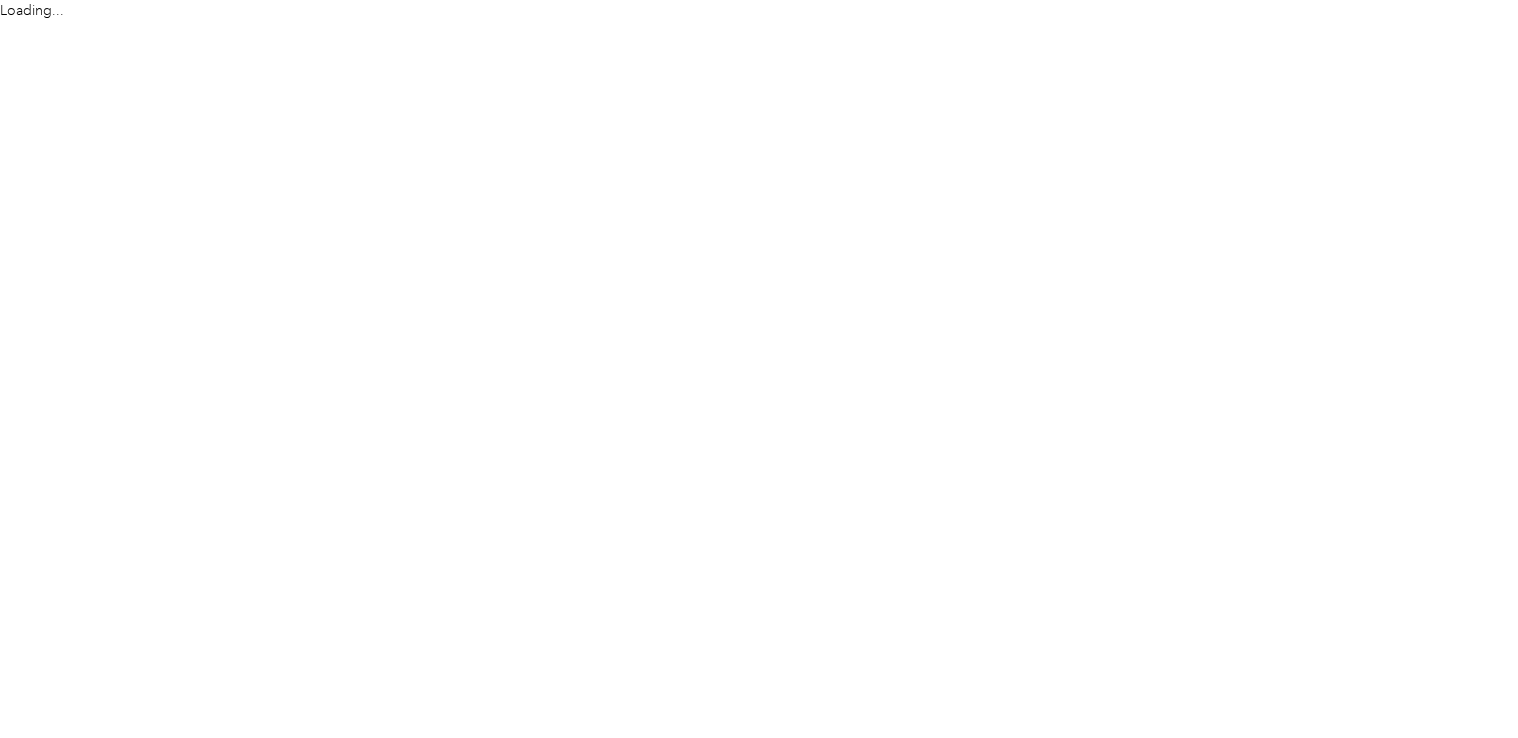 scroll, scrollTop: 0, scrollLeft: 0, axis: both 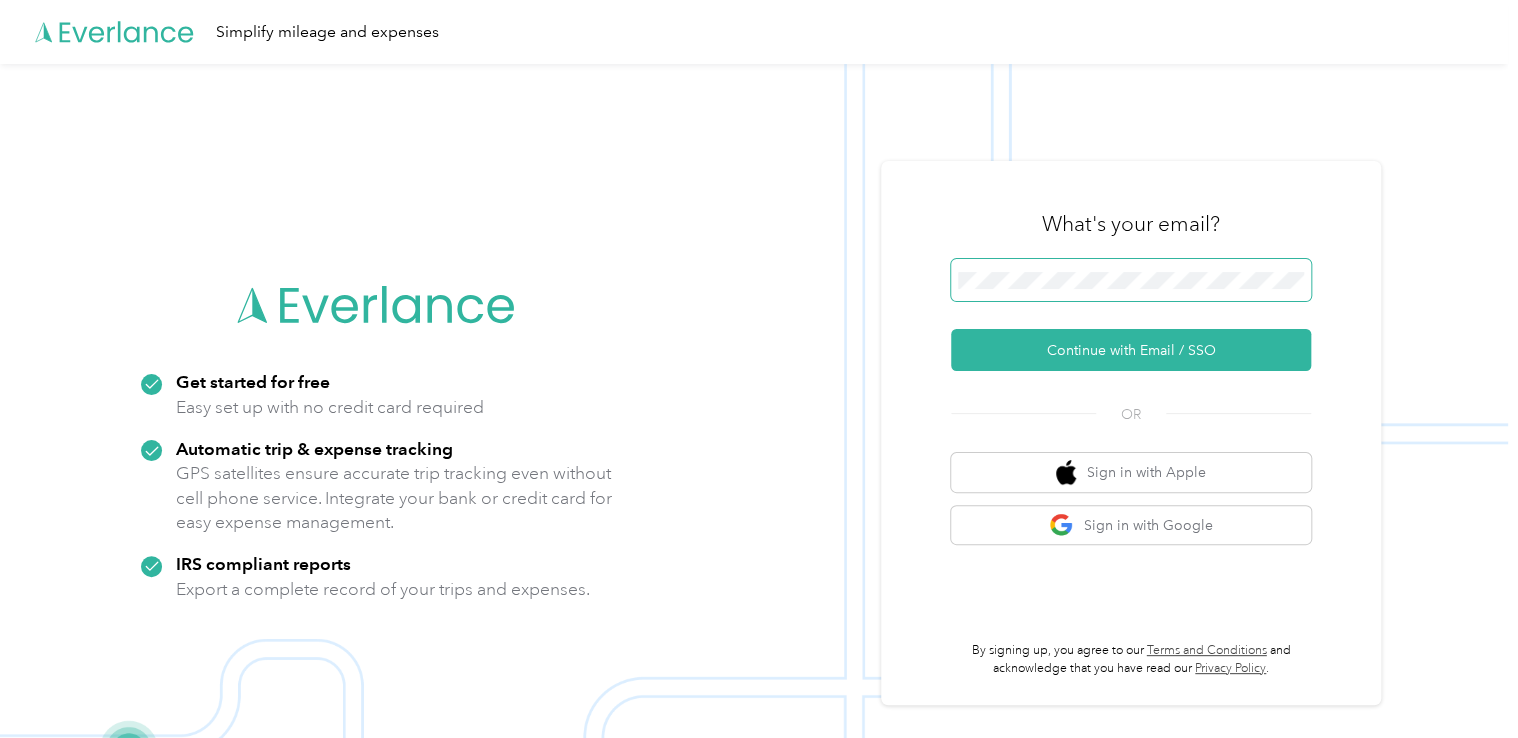 click at bounding box center (1131, 280) 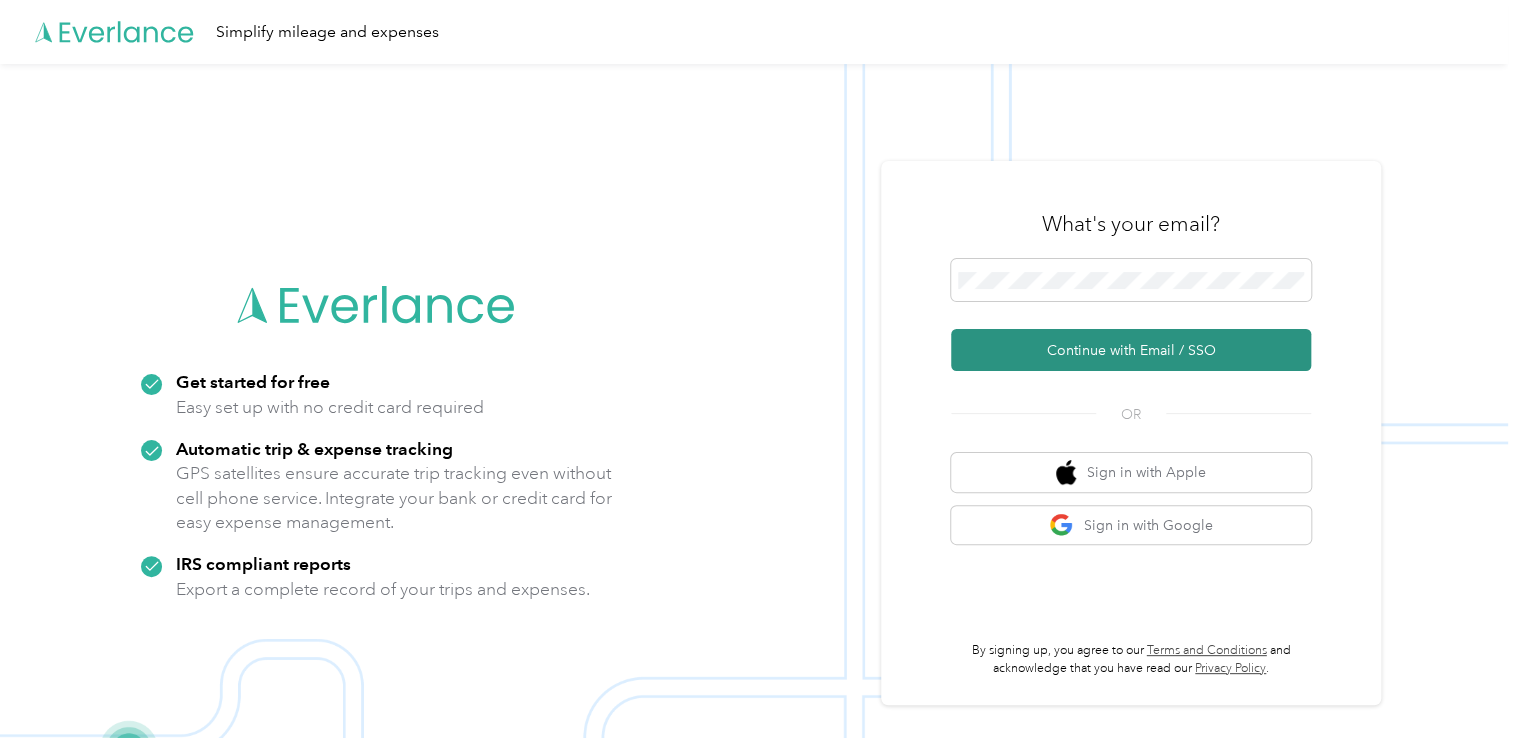 click on "Continue with Email / SSO" at bounding box center [1131, 350] 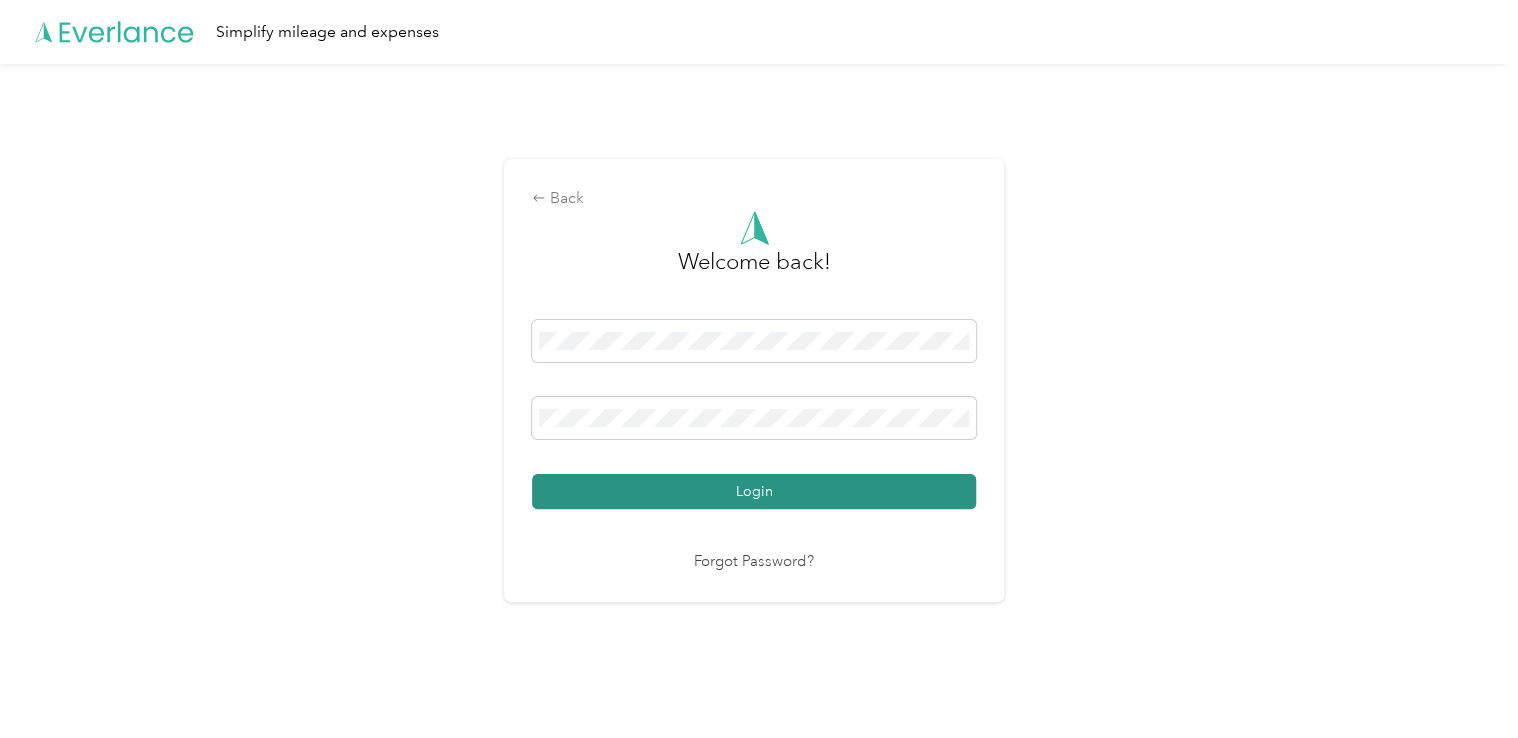 click on "Login" at bounding box center (754, 491) 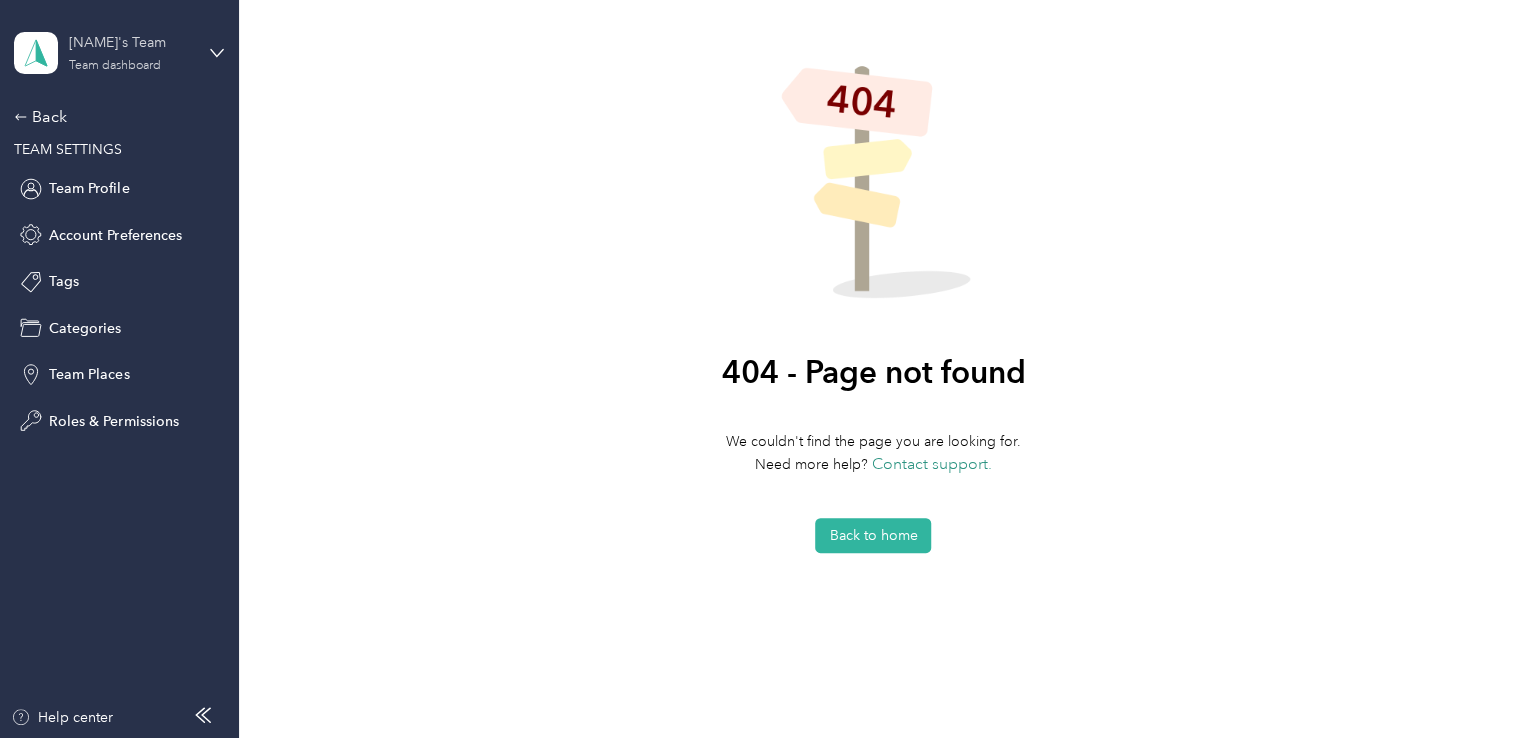 click on "Team dashboard" at bounding box center [115, 66] 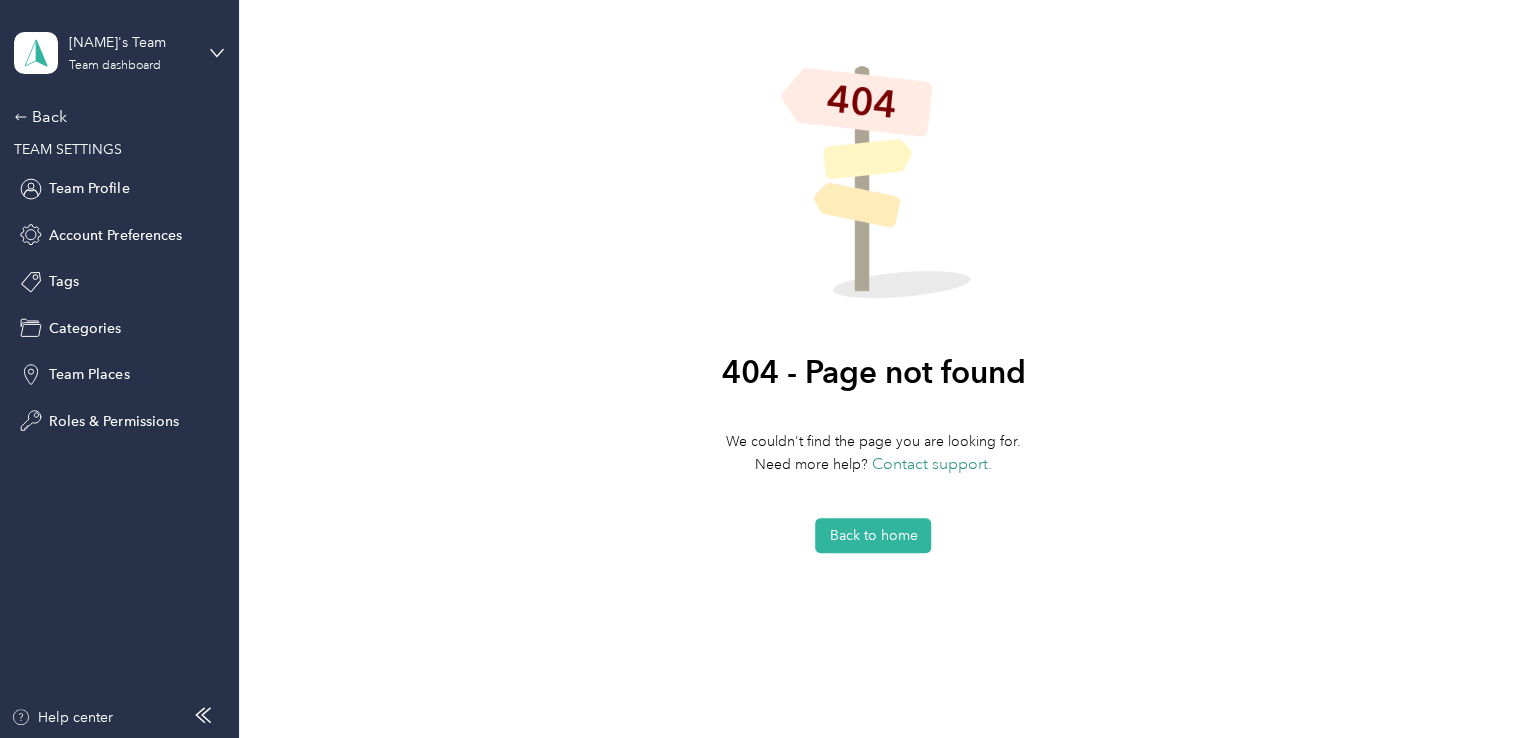 click on "Team dashboard" at bounding box center (188, 164) 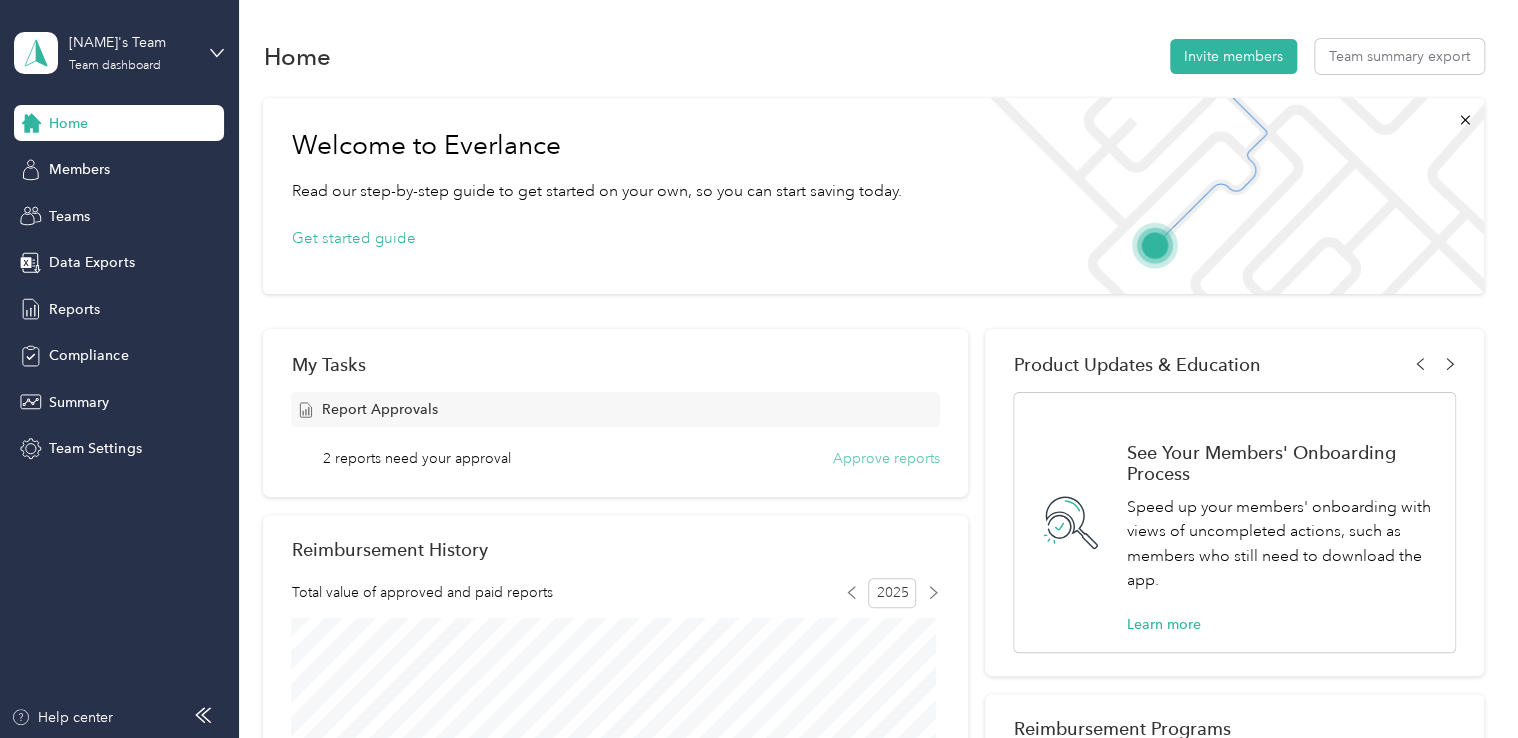click on "Approve reports" at bounding box center [886, 458] 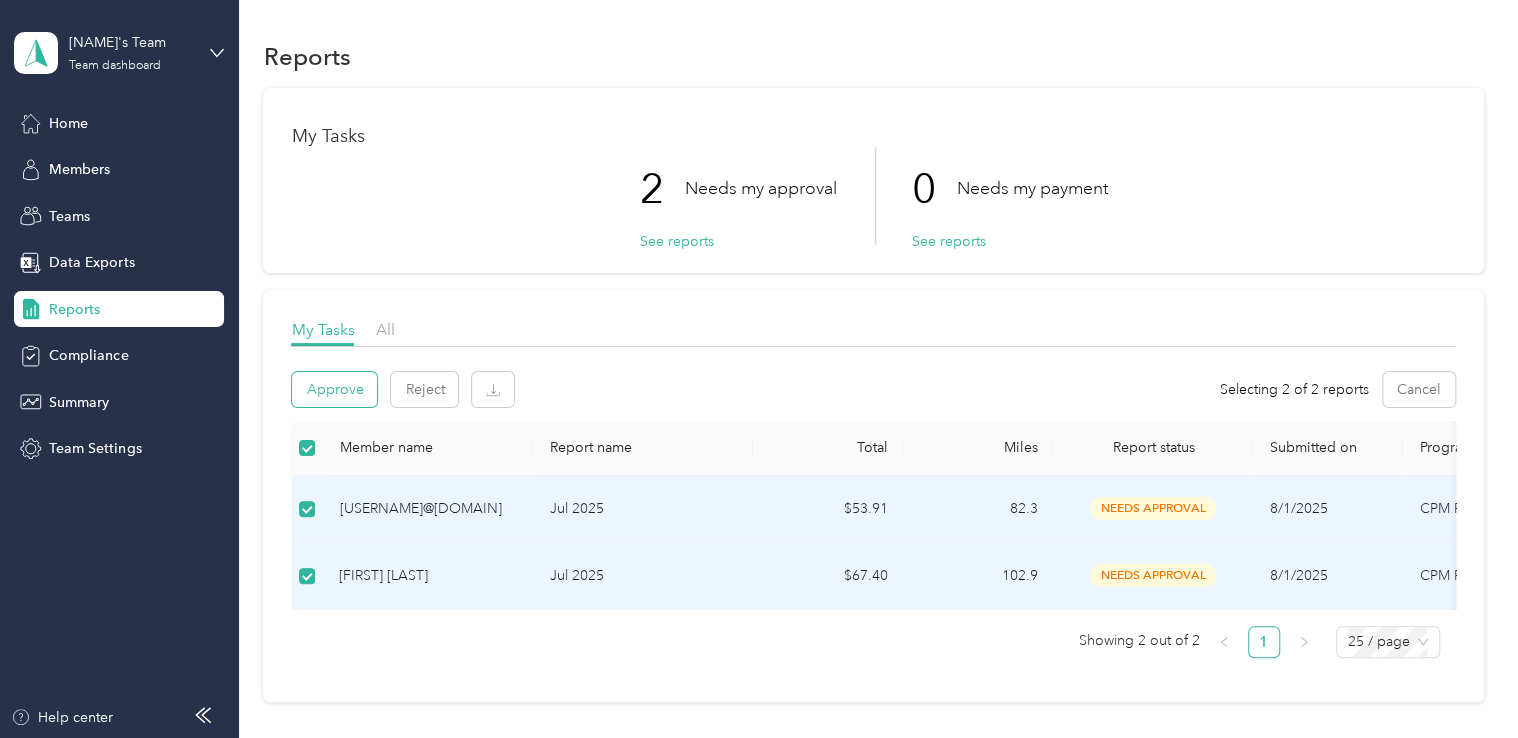 click on "Approve" at bounding box center (334, 389) 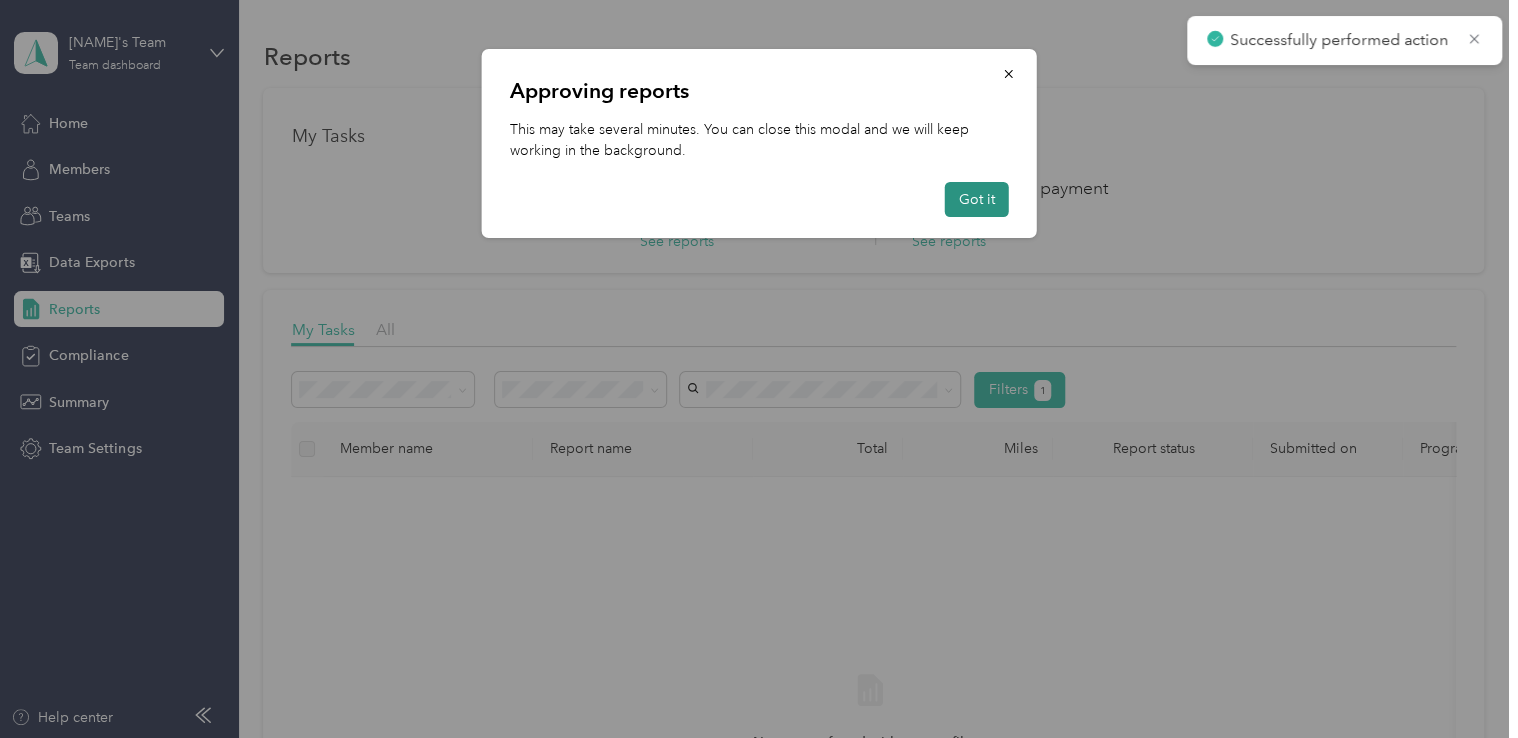 click on "Got it" at bounding box center (977, 199) 